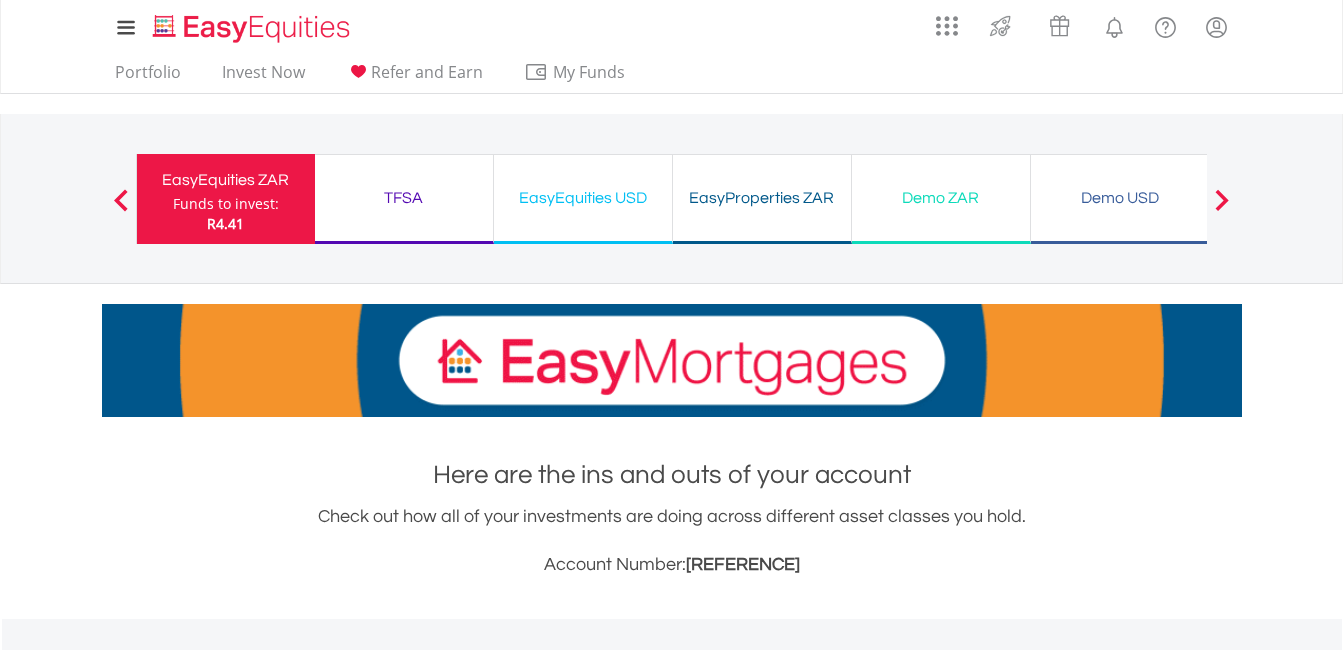 scroll, scrollTop: 0, scrollLeft: 0, axis: both 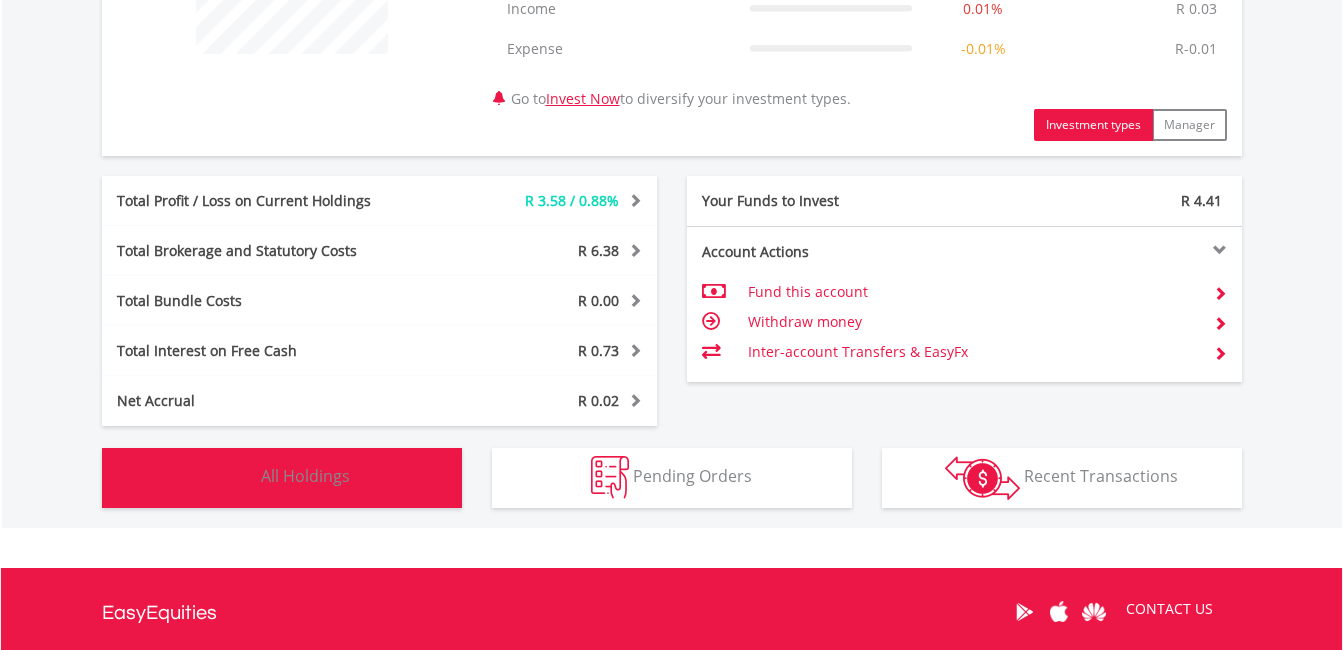click on "Holdings
All Holdings" at bounding box center (282, 478) 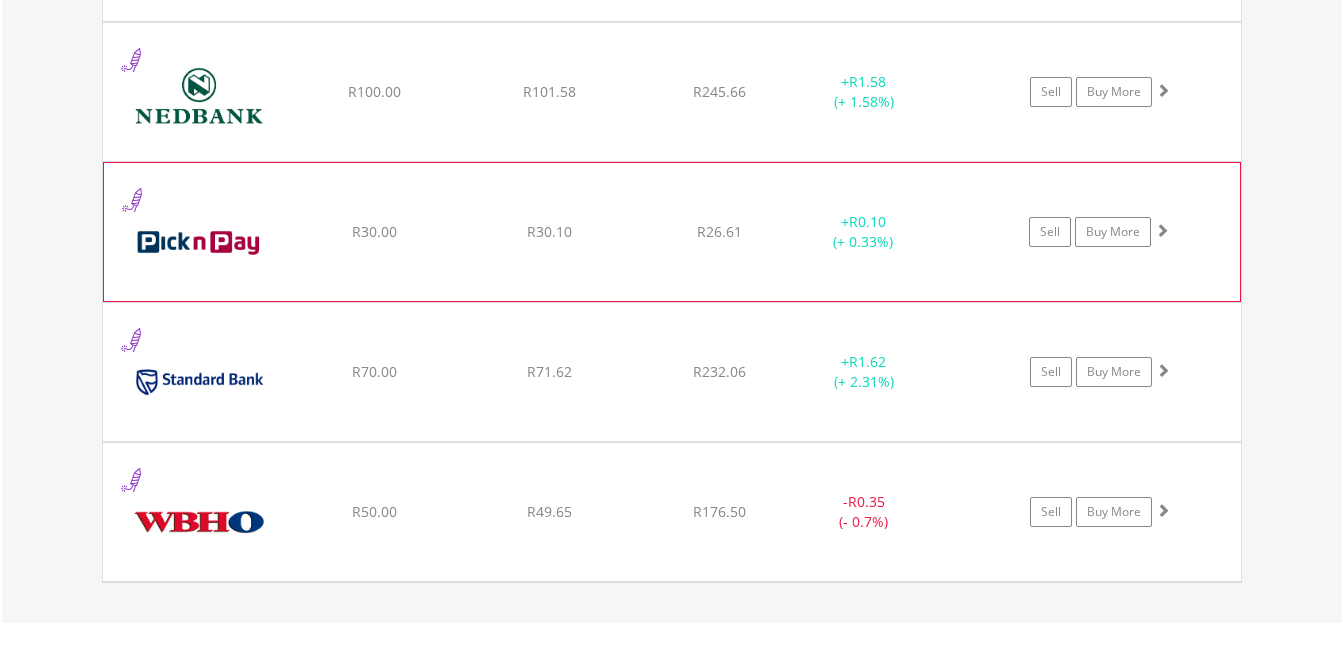 scroll, scrollTop: 1842, scrollLeft: 0, axis: vertical 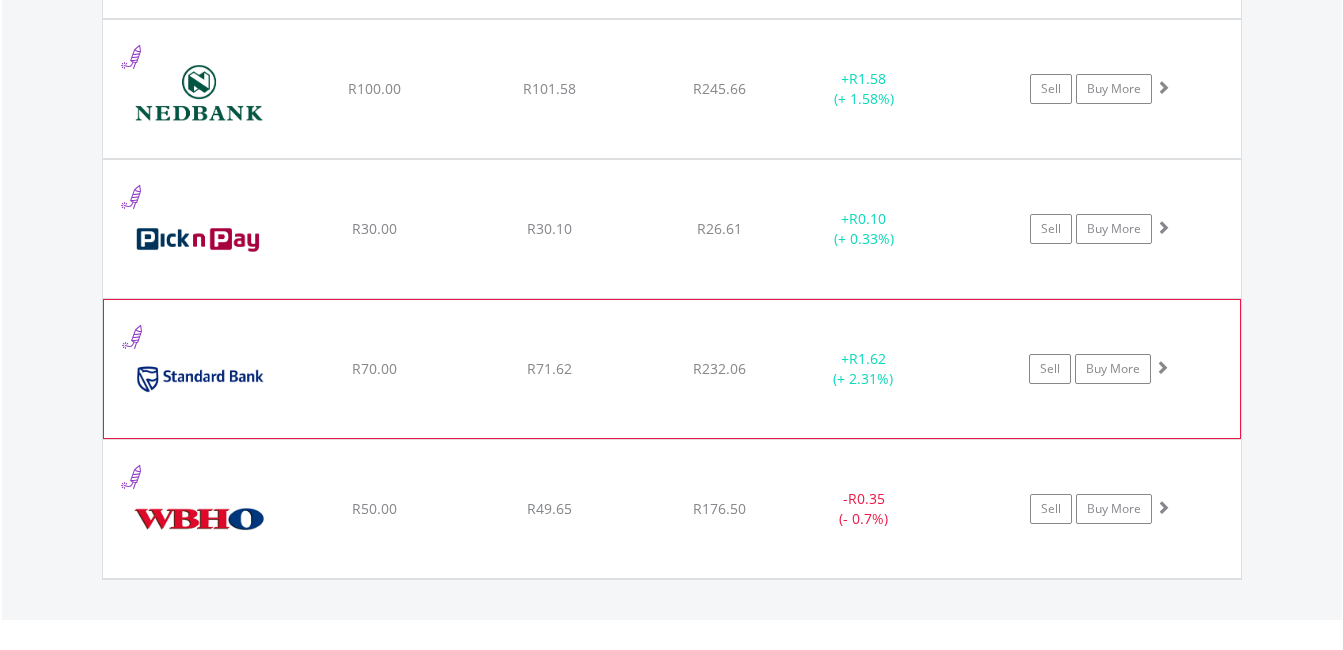click at bounding box center [1162, 367] 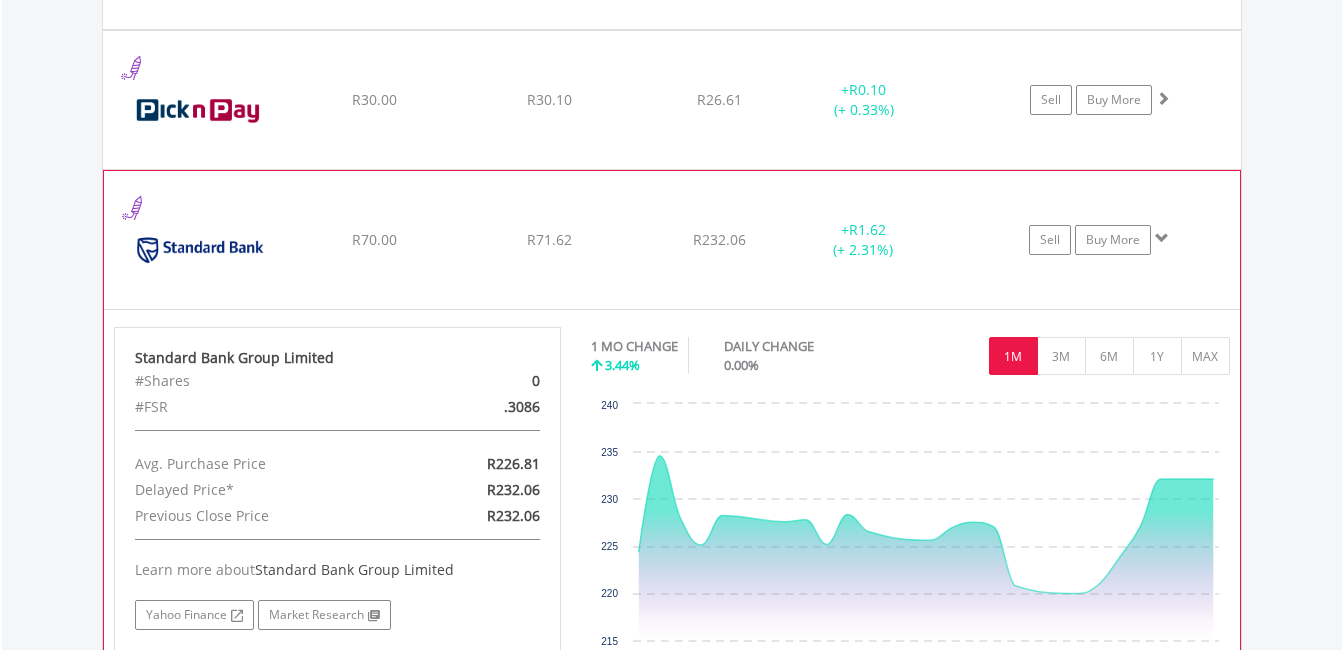 scroll, scrollTop: 1969, scrollLeft: 0, axis: vertical 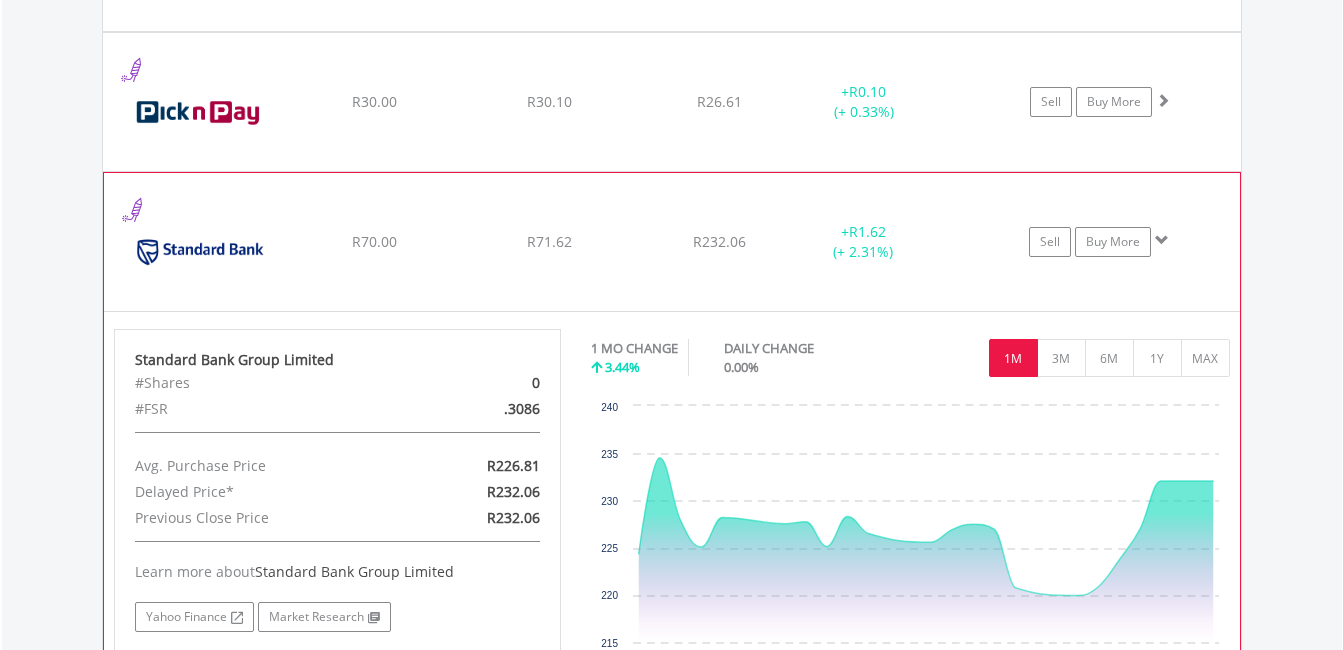 click at bounding box center (1162, 240) 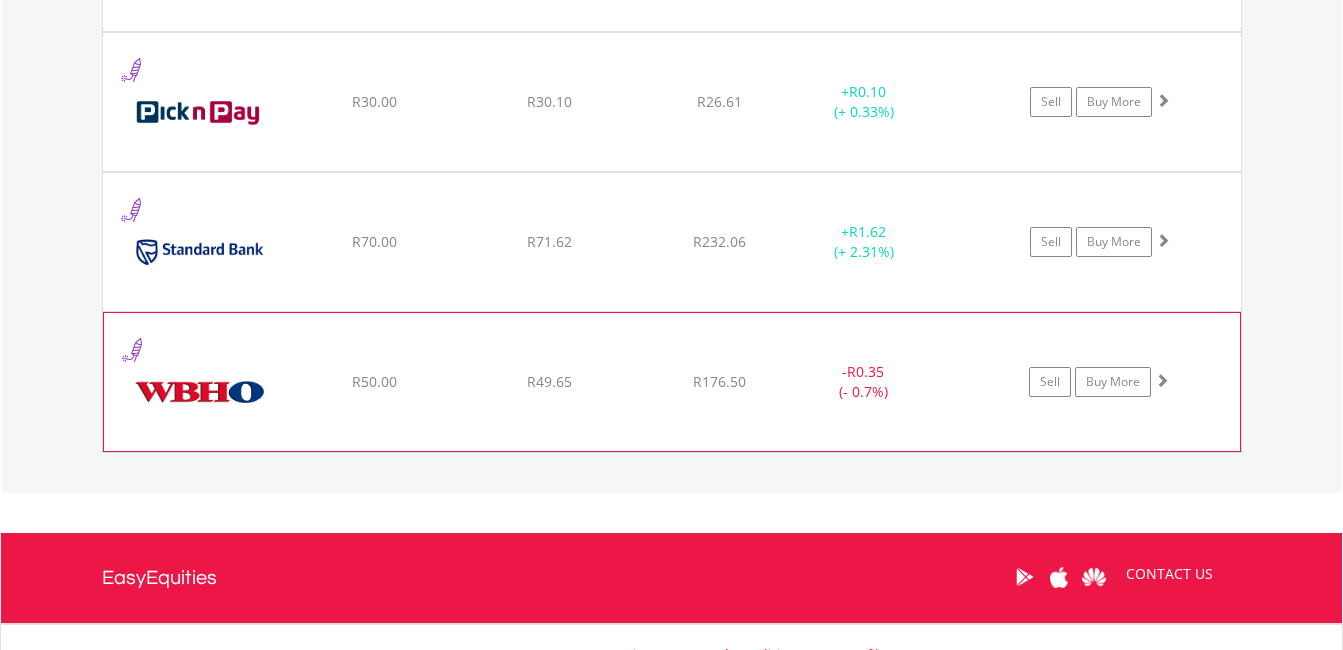 click at bounding box center (1162, 380) 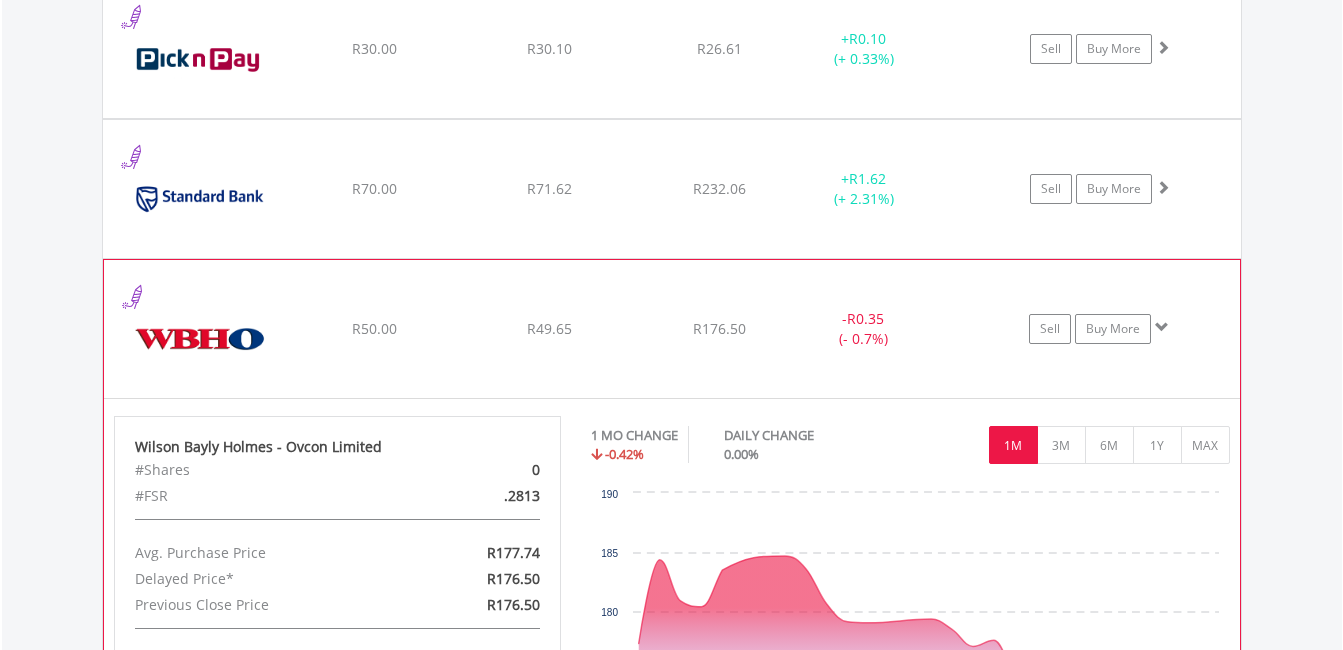 scroll, scrollTop: 1993, scrollLeft: 0, axis: vertical 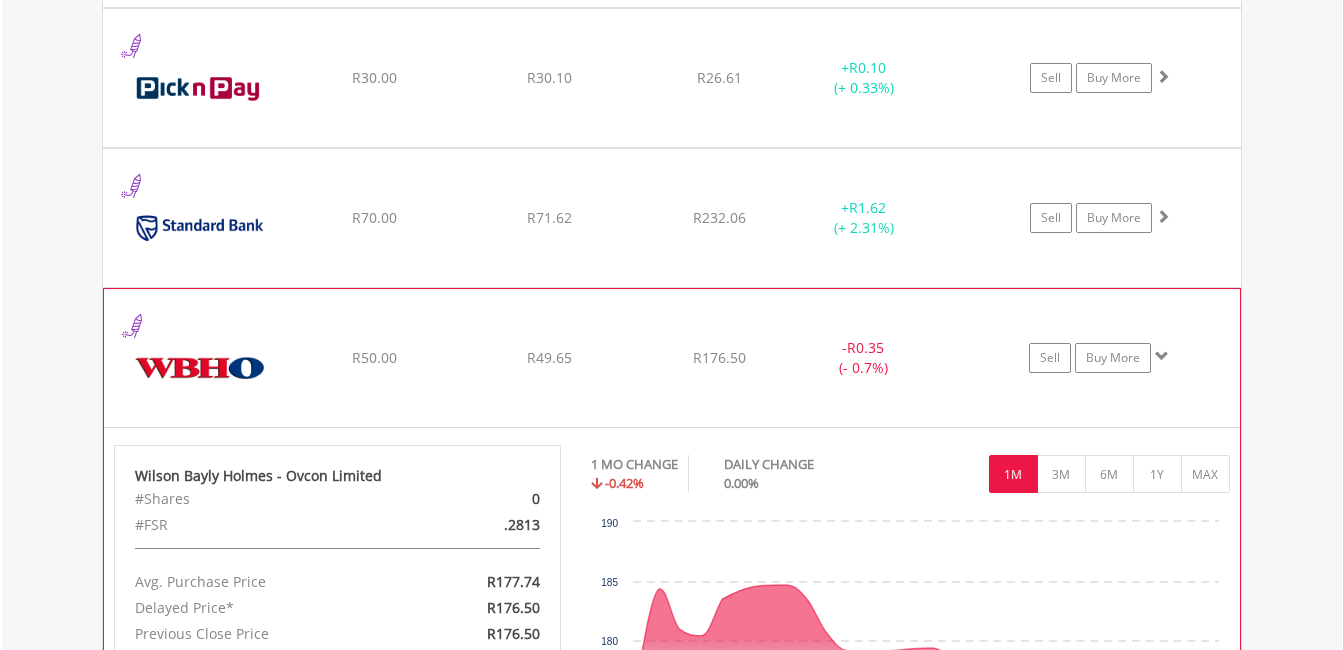click on "Sell
Buy More" at bounding box center (1110, -342) 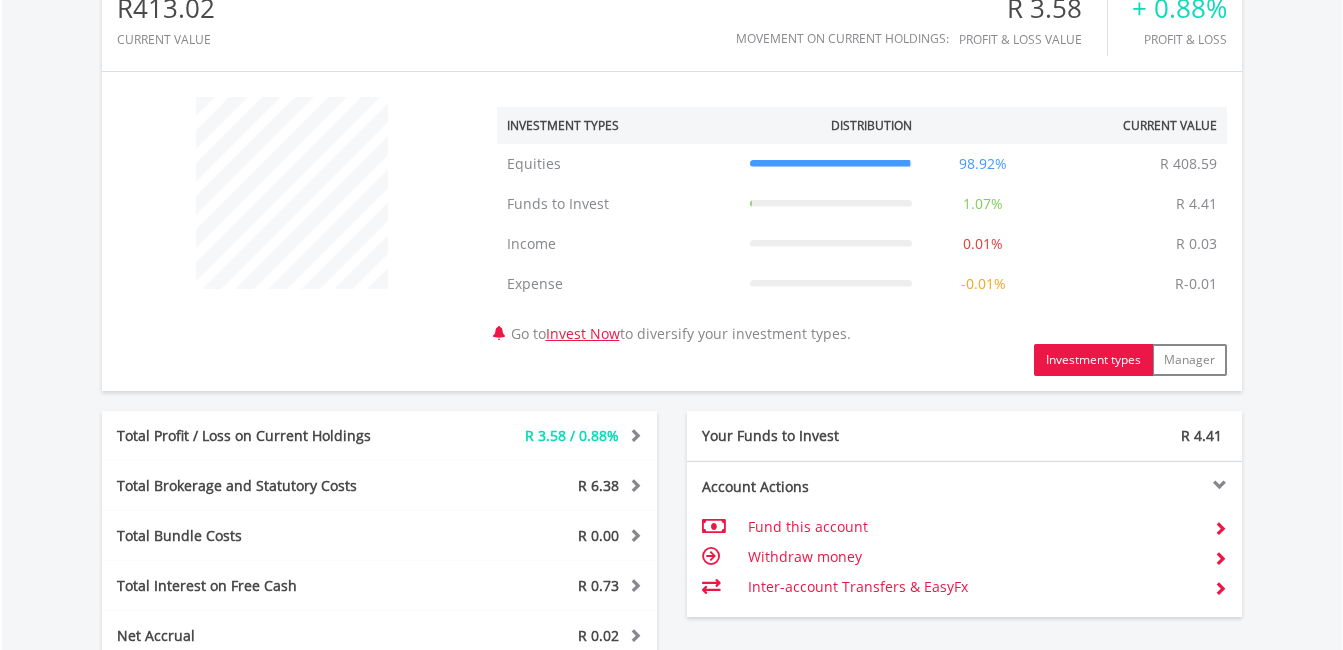 scroll, scrollTop: 679, scrollLeft: 0, axis: vertical 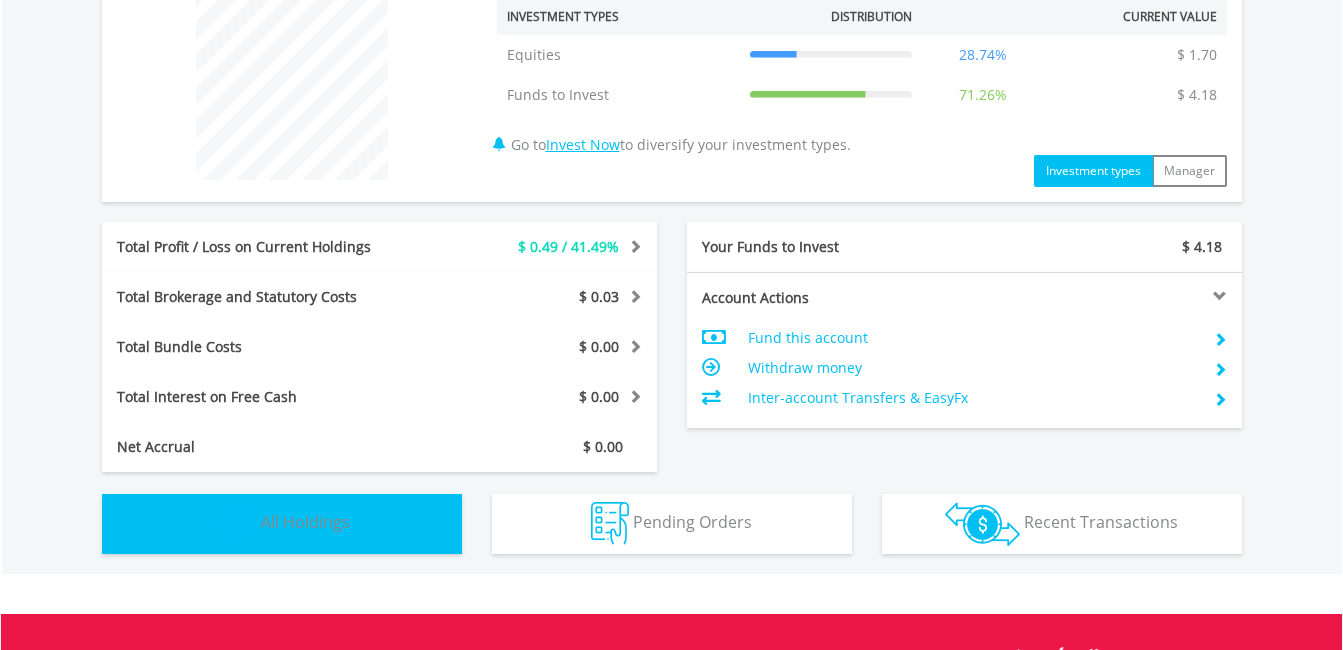click on "Holdings
All Holdings" at bounding box center [282, 524] 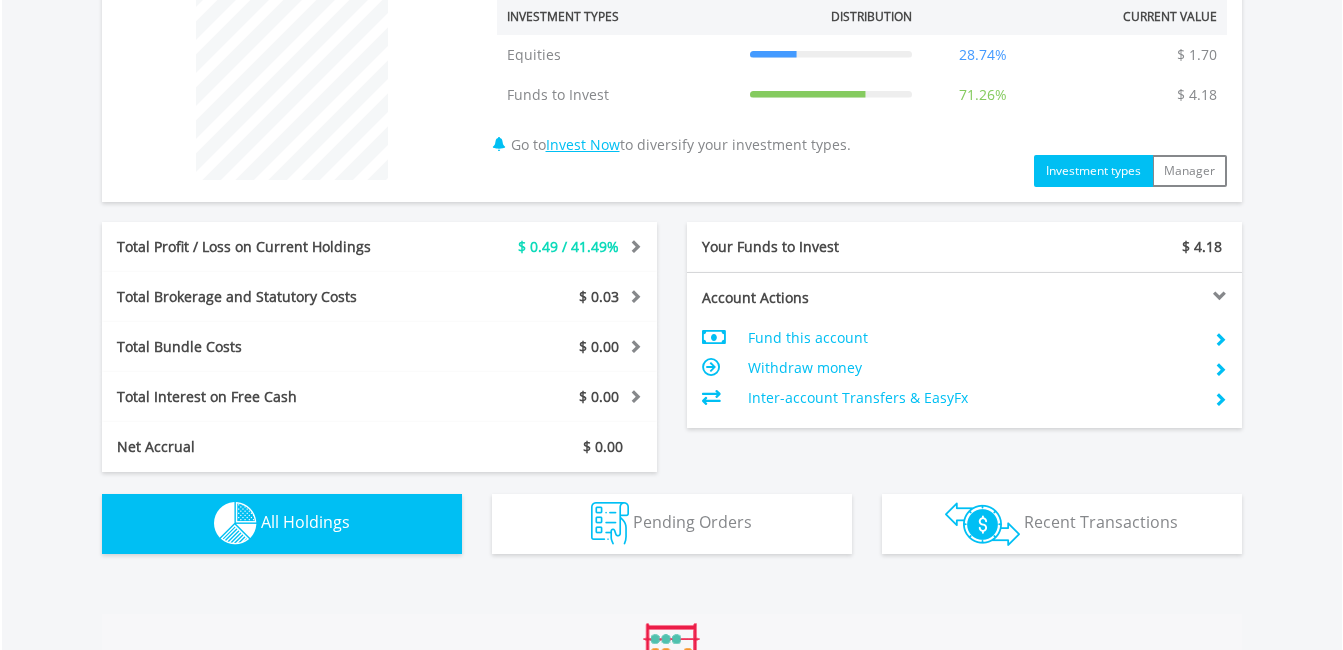 scroll, scrollTop: 1325, scrollLeft: 0, axis: vertical 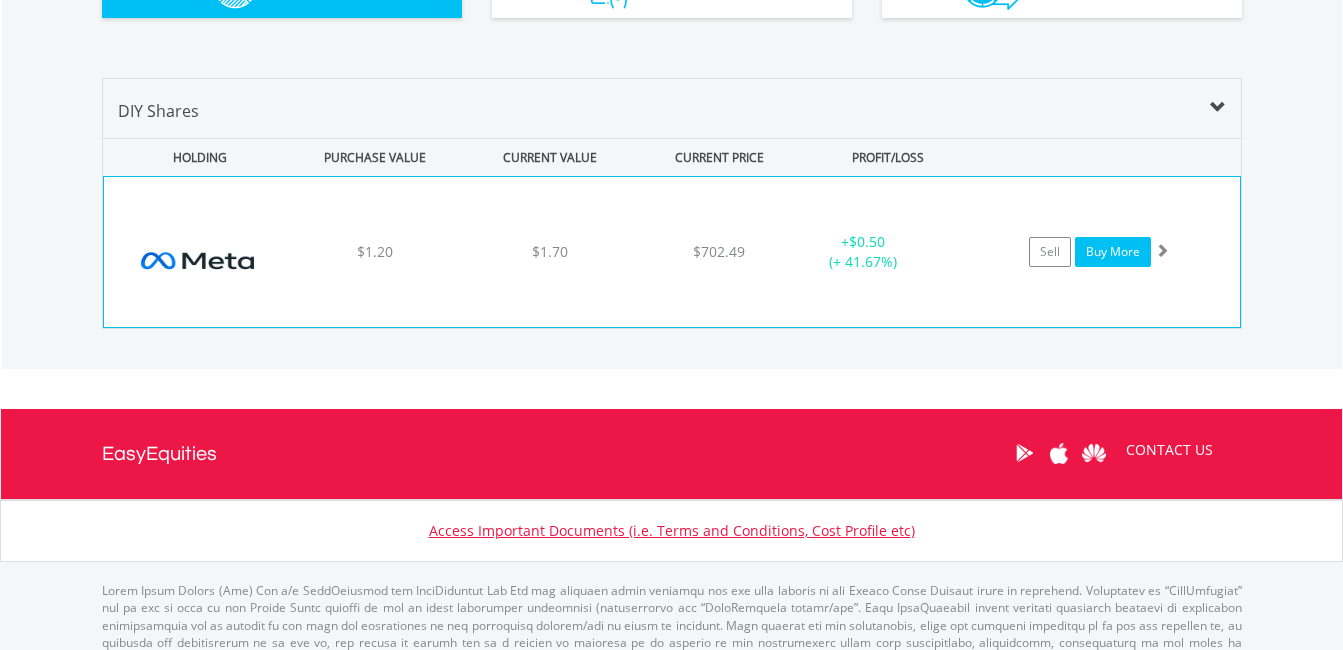 click on "Buy More" at bounding box center (1113, 252) 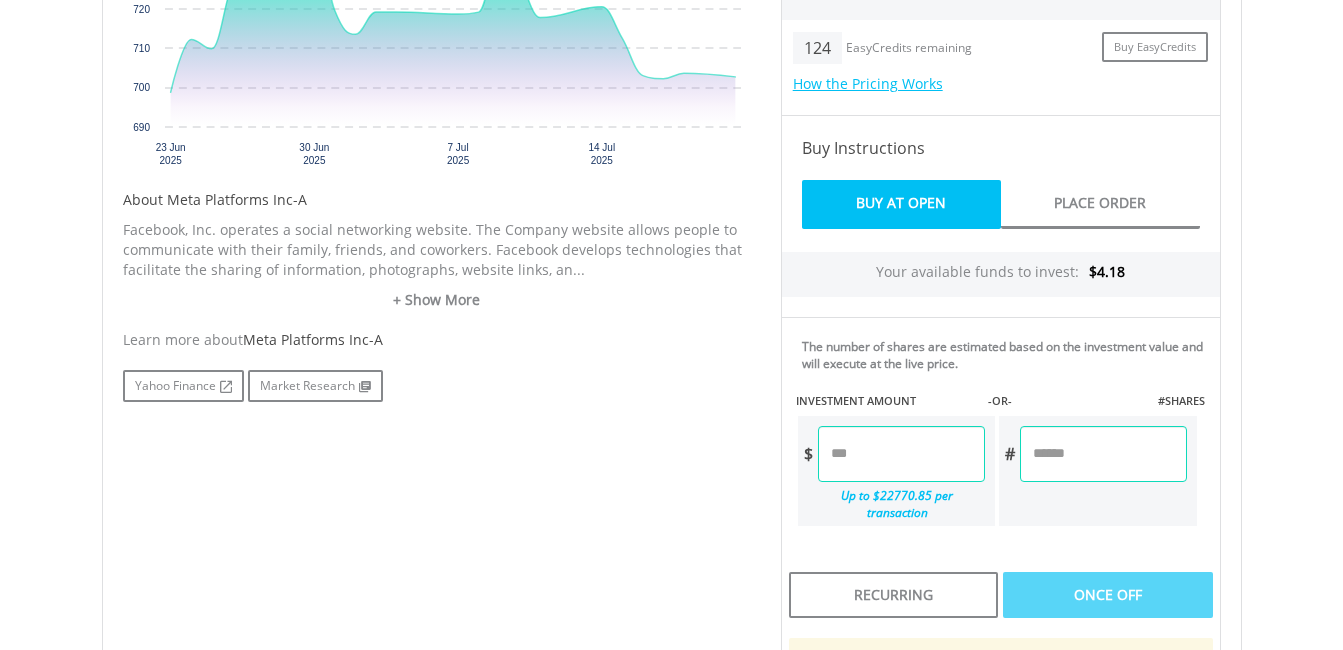 scroll, scrollTop: 831, scrollLeft: 0, axis: vertical 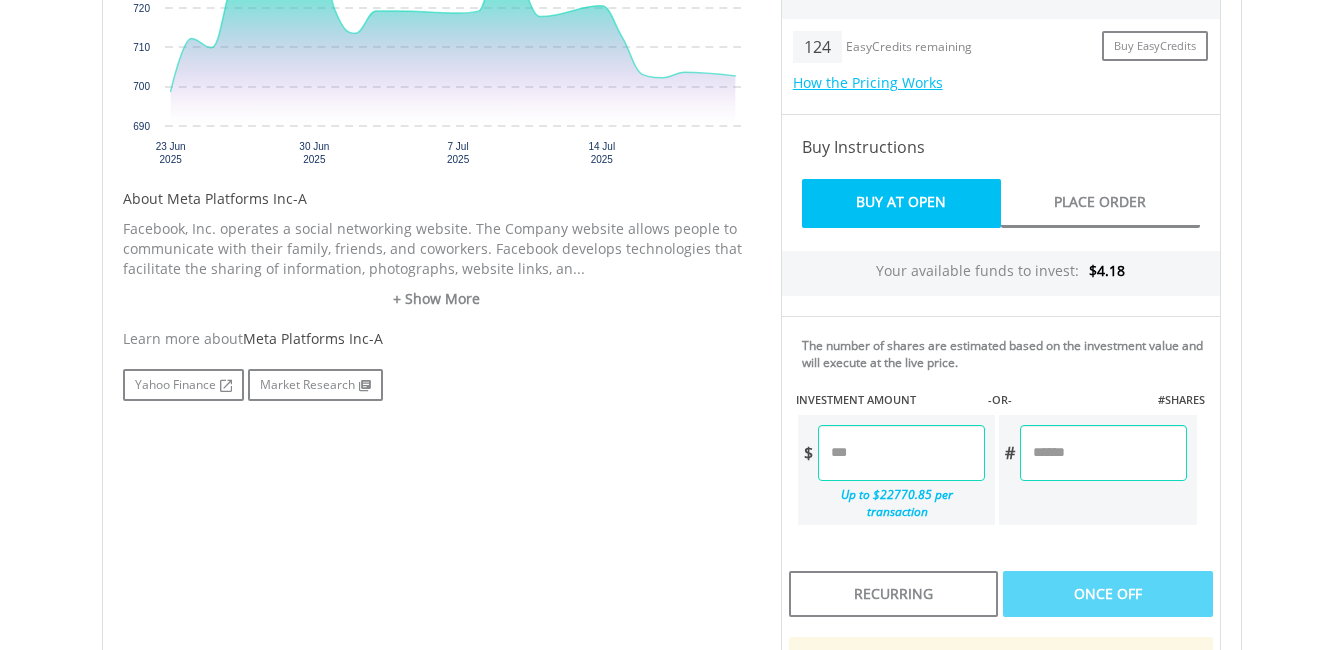click at bounding box center (901, 453) 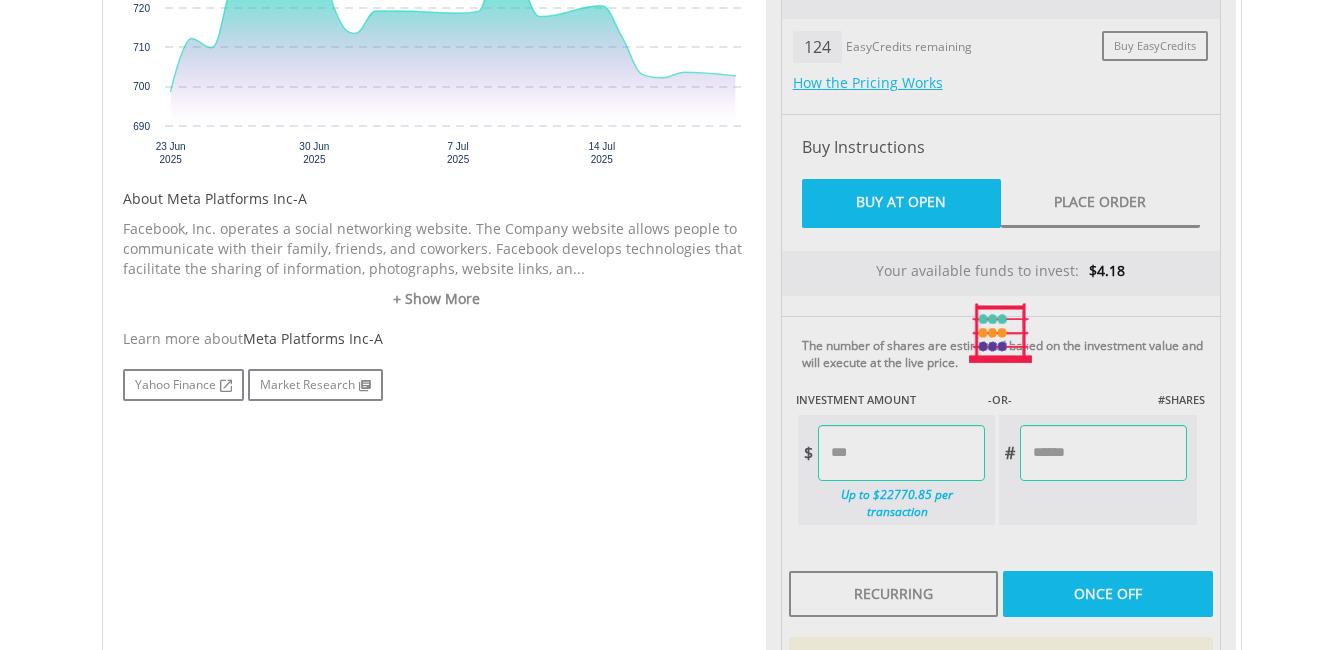 click on "Last Updated Price:
15-min. Delay*
Price Update Cost:
0
Credits
Market Closed
SELLING AT (BID)
BUYING AT                     (ASK)
LAST PRICE
$700.00
$704.98
$702.49
124" at bounding box center (1001, 333) 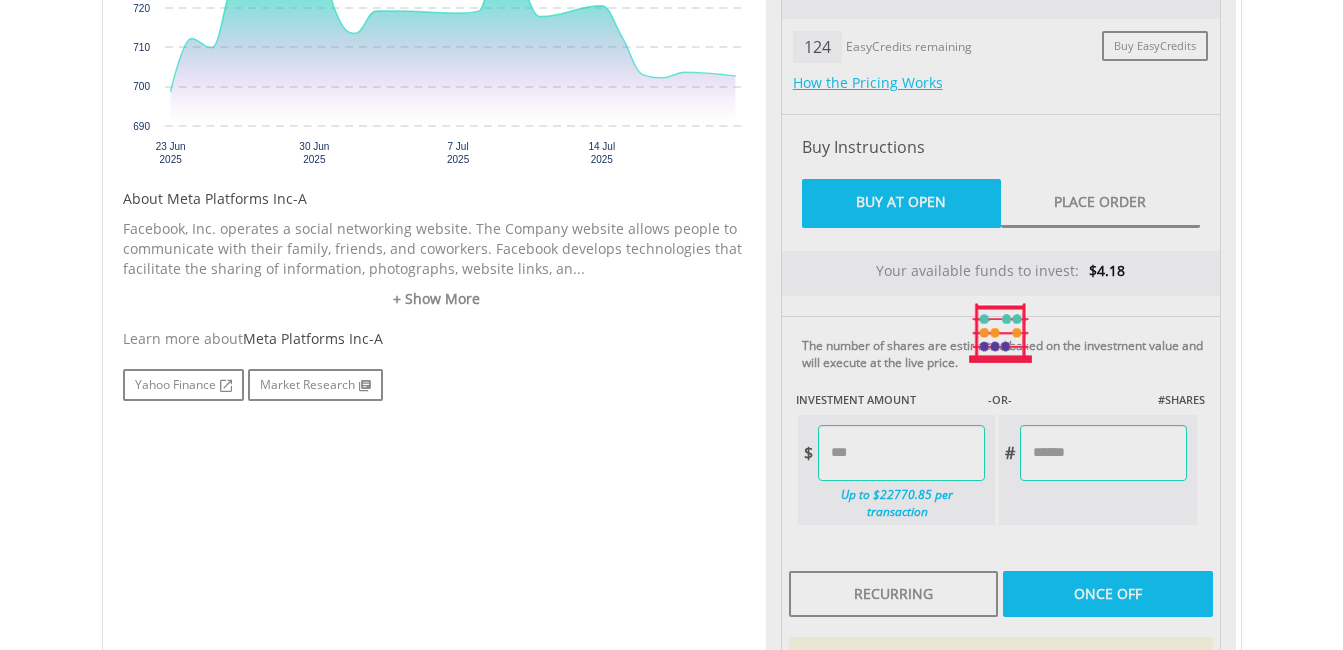 type on "****" 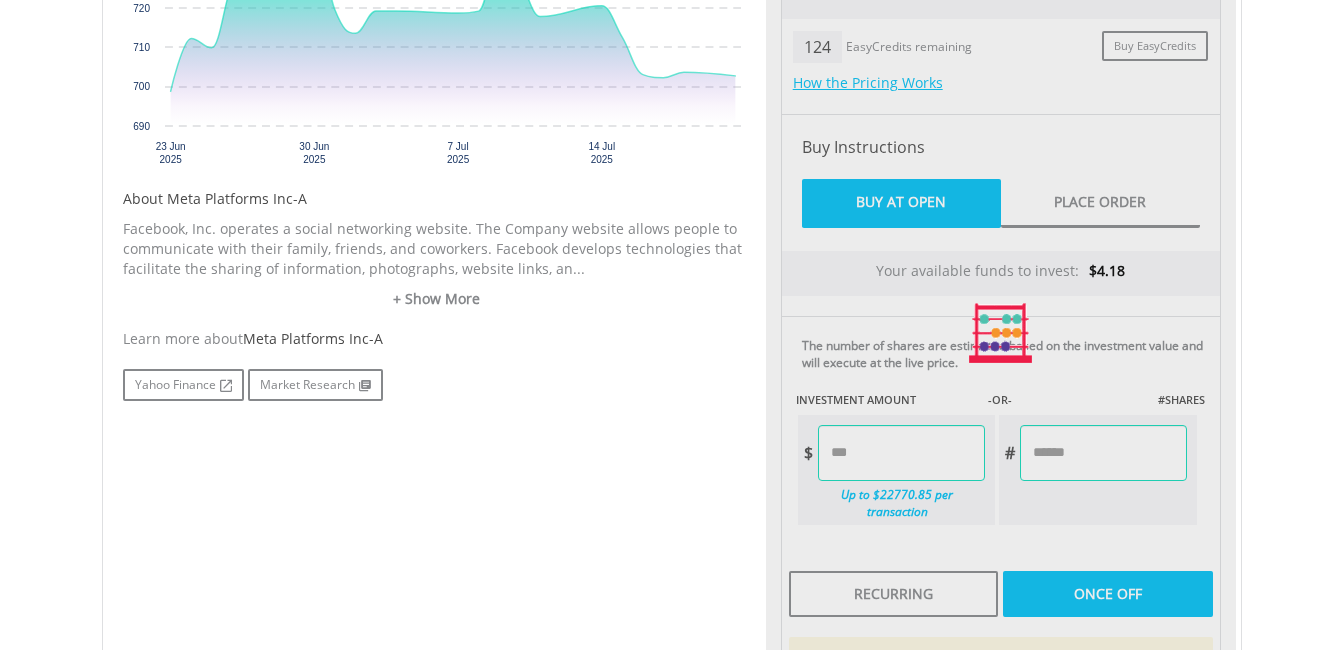 type on "******" 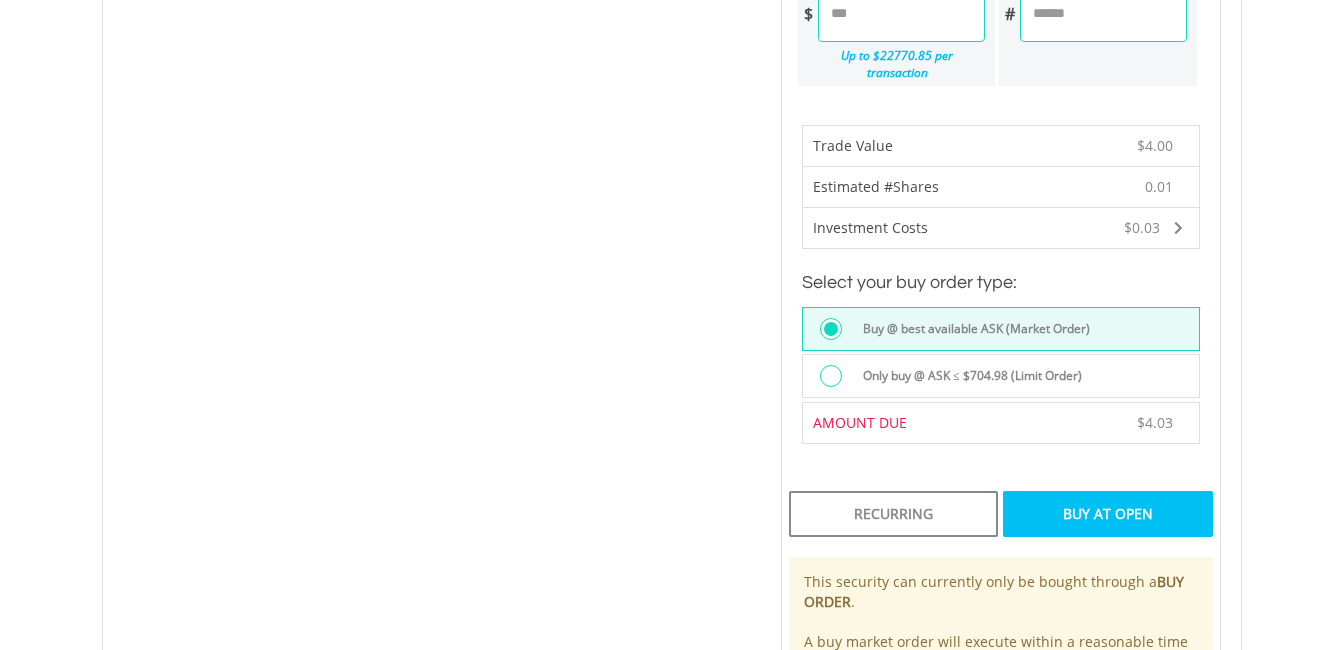 scroll, scrollTop: 1272, scrollLeft: 0, axis: vertical 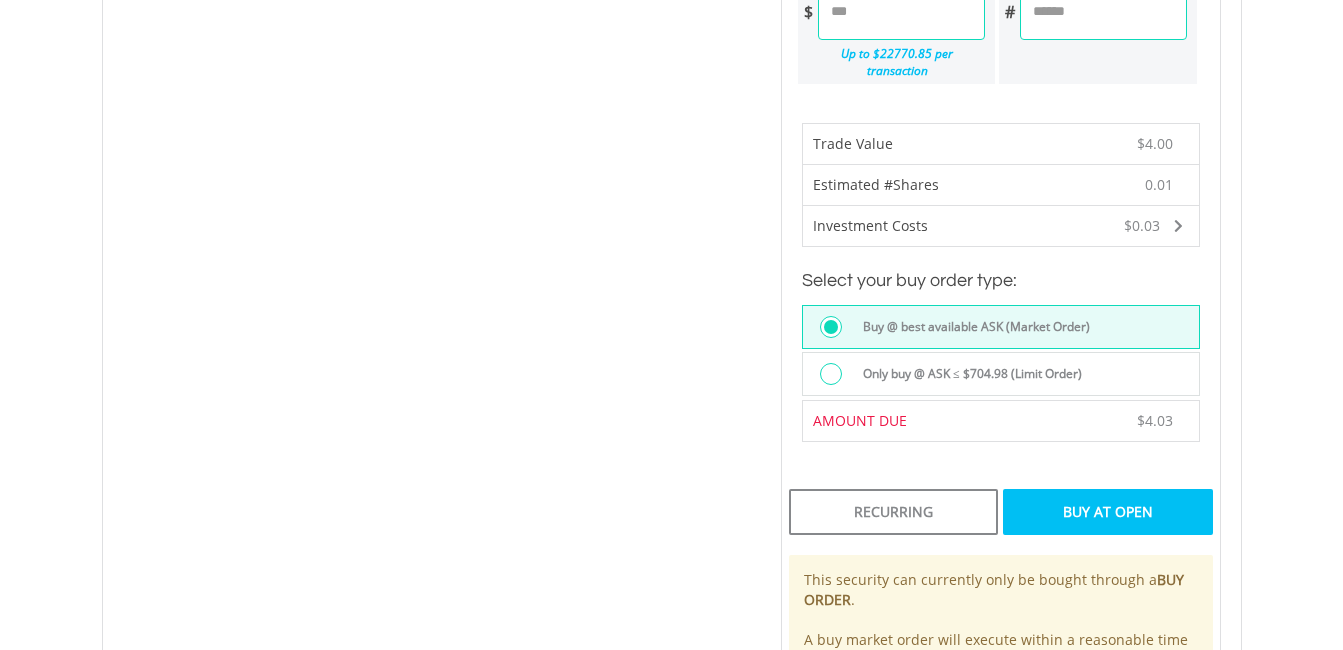 click on "Buy At Open" at bounding box center (1107, 512) 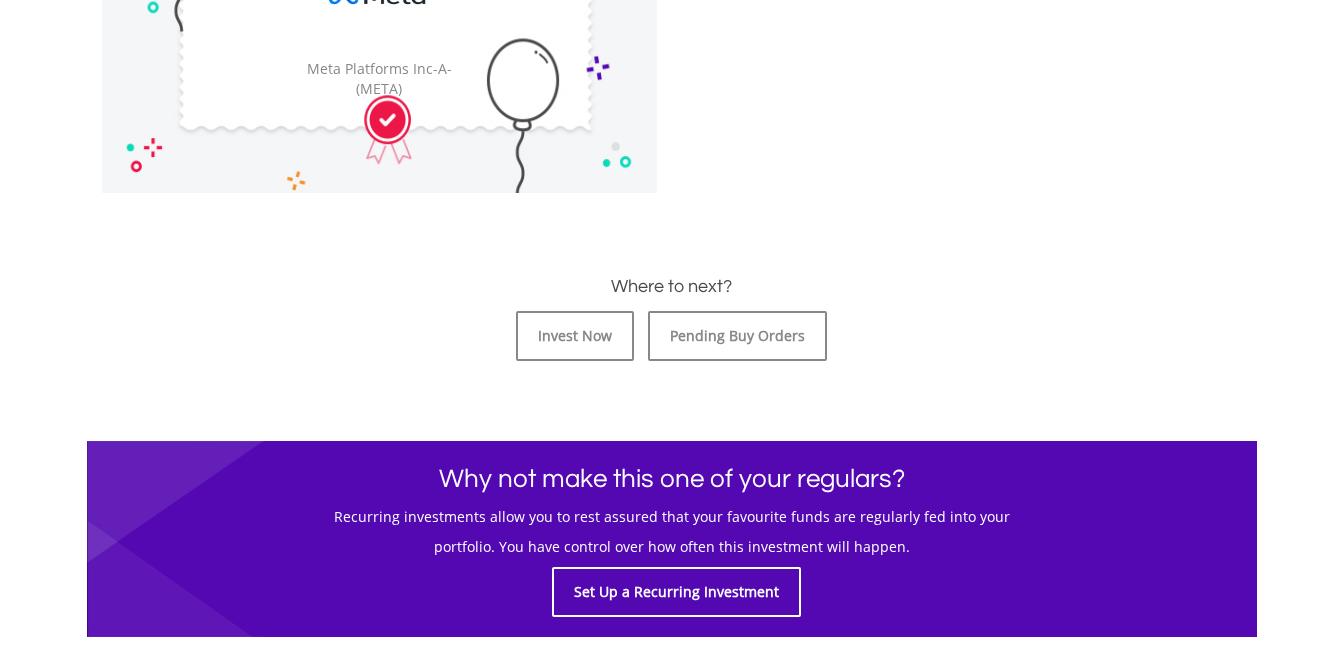 scroll, scrollTop: 777, scrollLeft: 0, axis: vertical 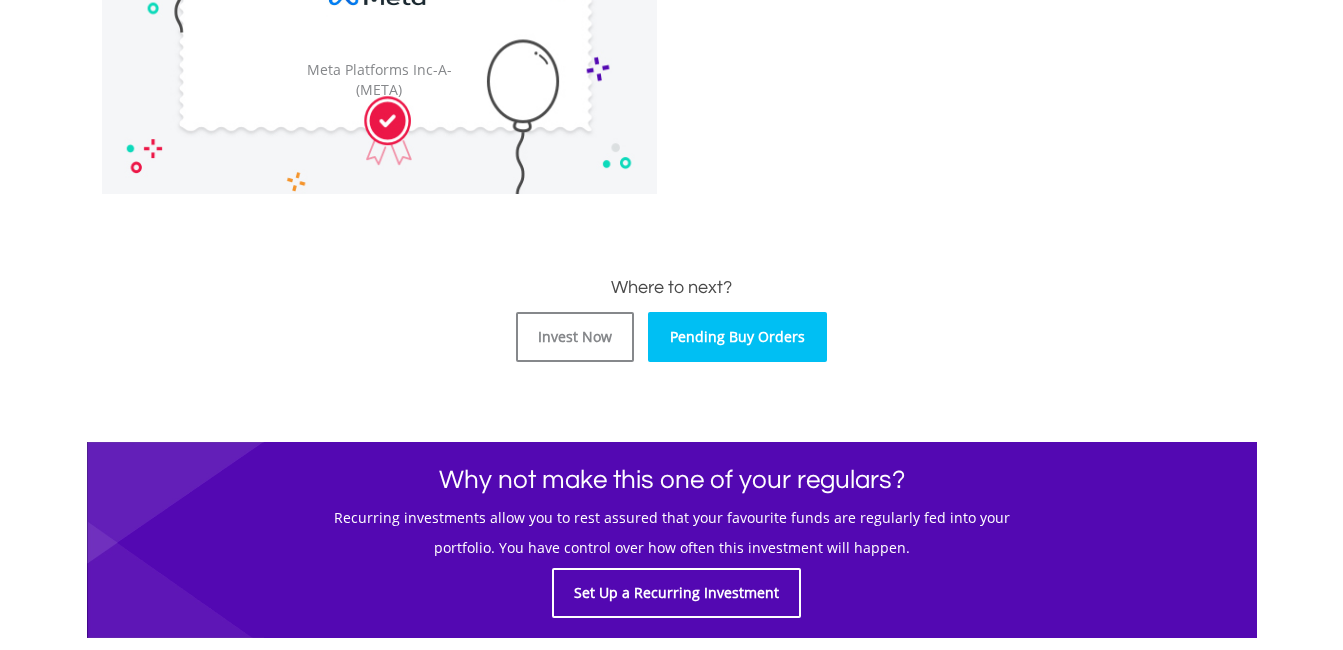 click on "Pending Buy Orders" at bounding box center [737, 337] 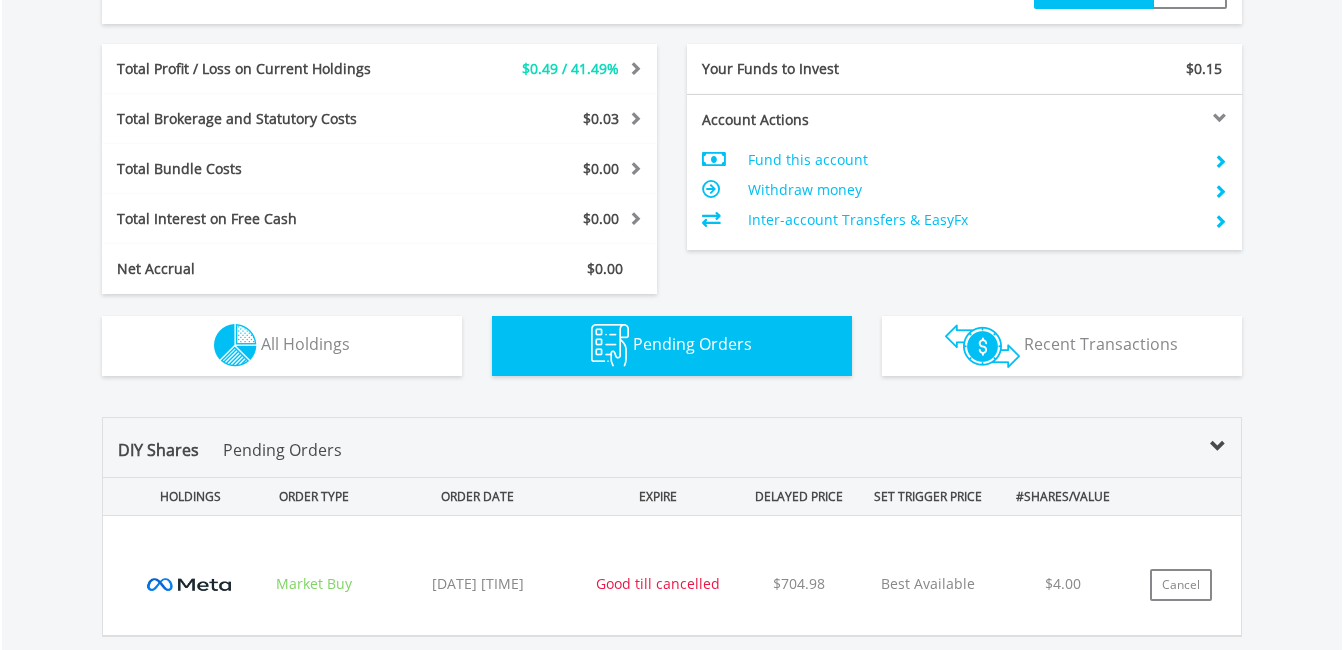 scroll, scrollTop: 1319, scrollLeft: 0, axis: vertical 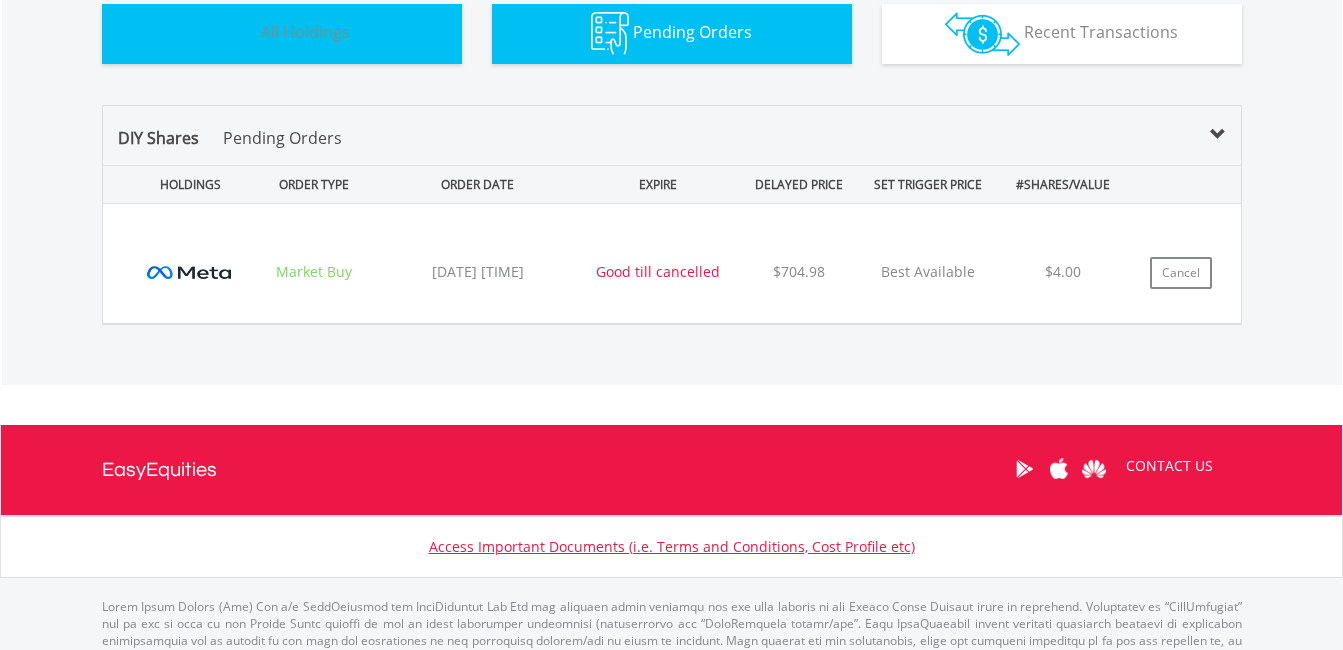 click on "Holdings
All Holdings" at bounding box center [282, 34] 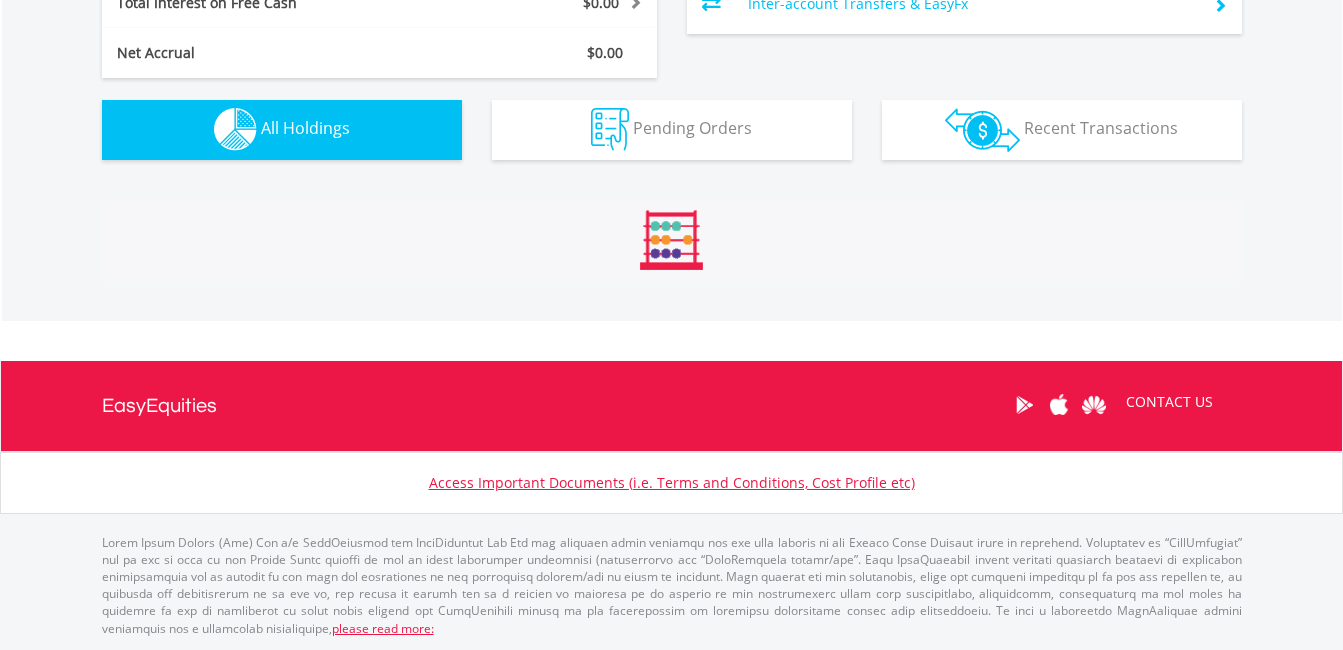 scroll, scrollTop: 1365, scrollLeft: 0, axis: vertical 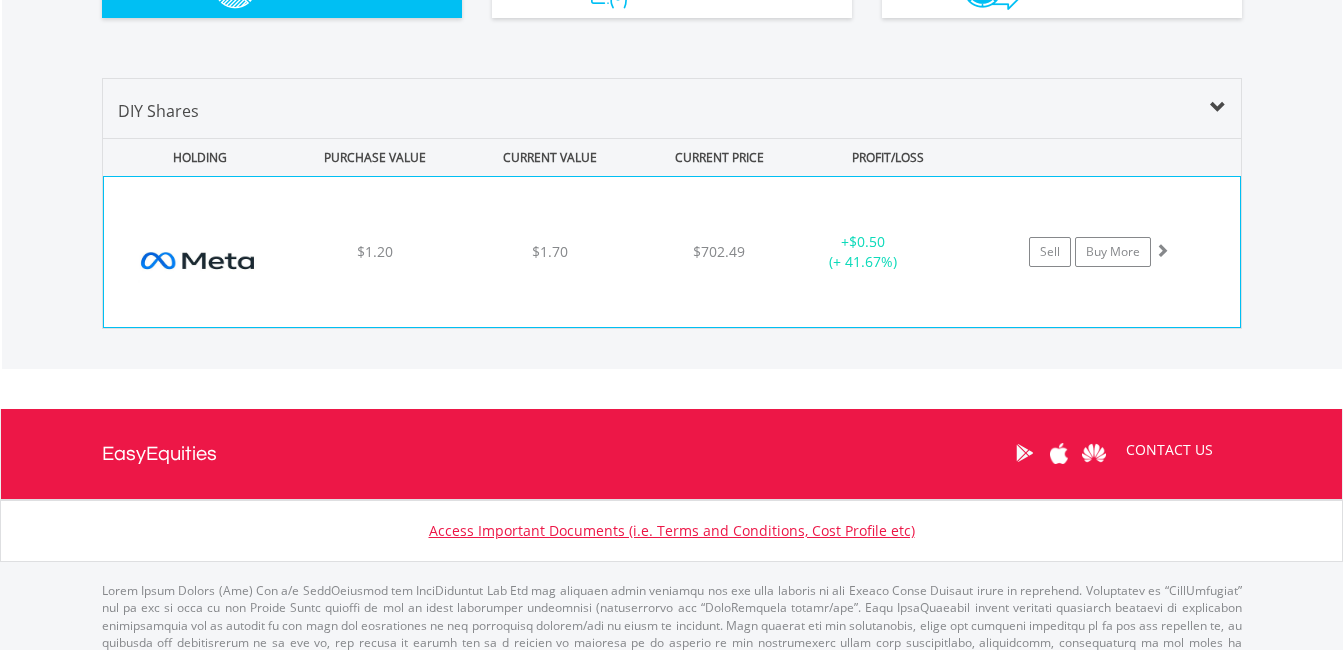click on "+  $0.50 (+ 41.67%)" at bounding box center [888, 252] 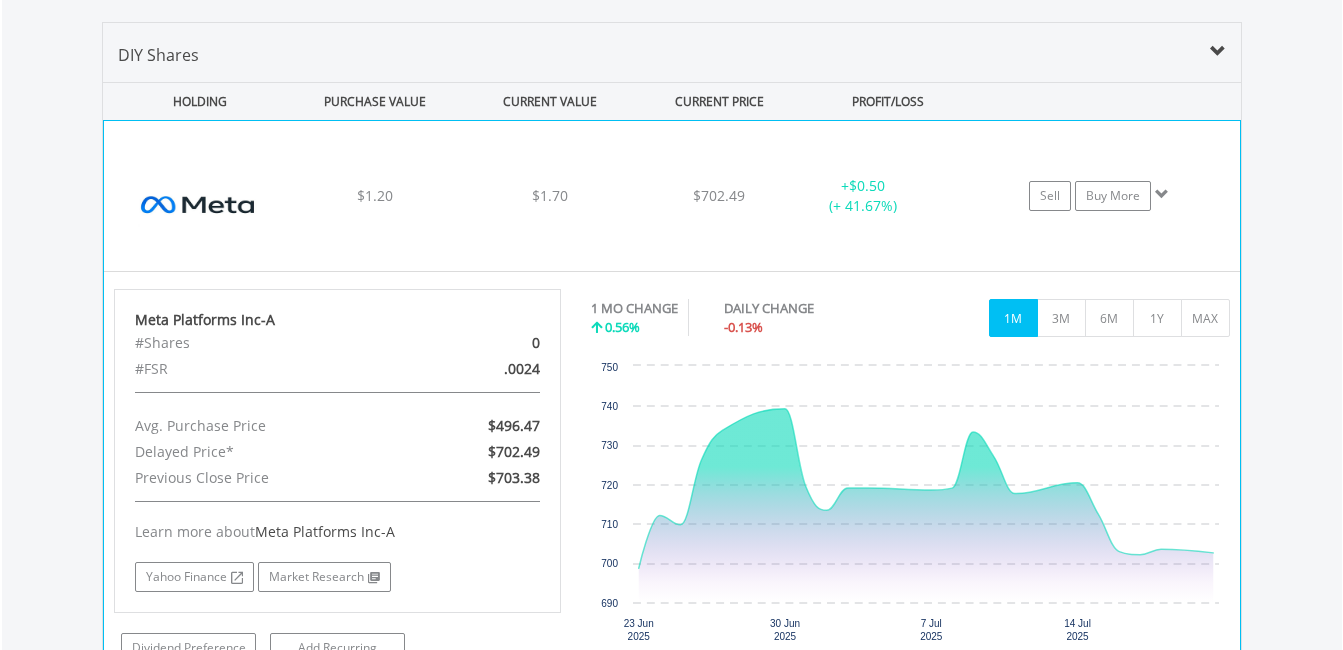scroll, scrollTop: 1420, scrollLeft: 0, axis: vertical 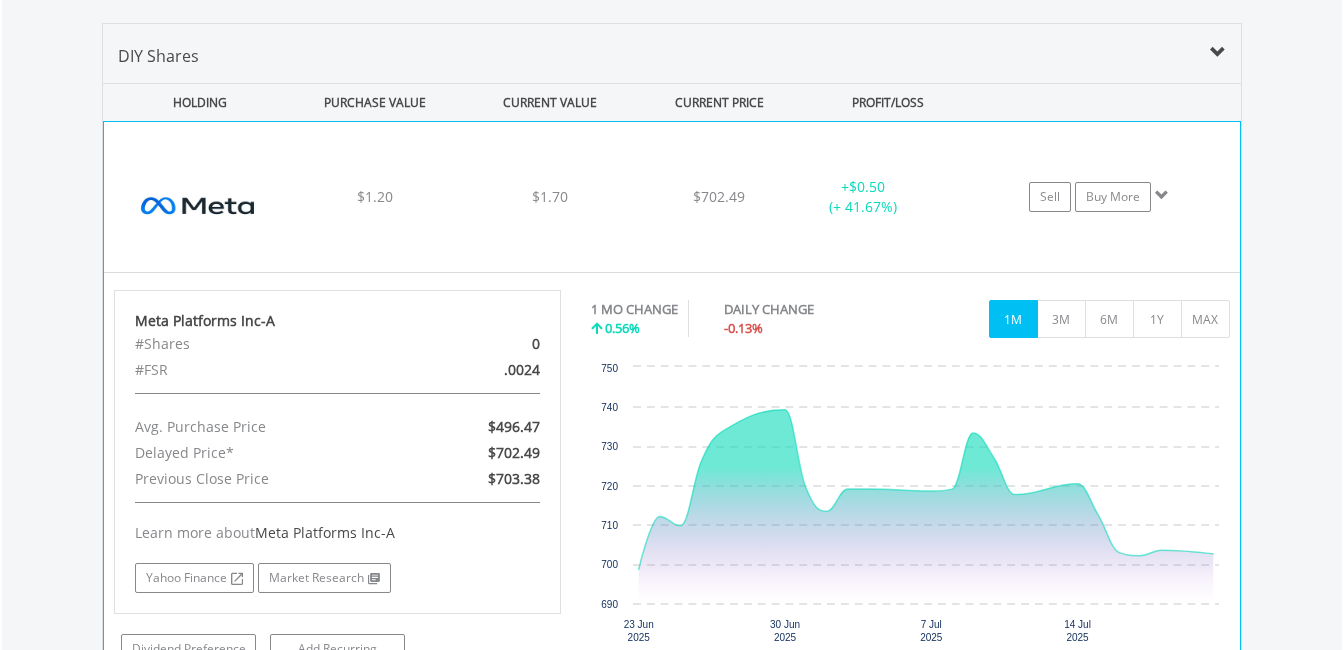 click on "+  $0.50 (+ 41.67%)" at bounding box center (888, 197) 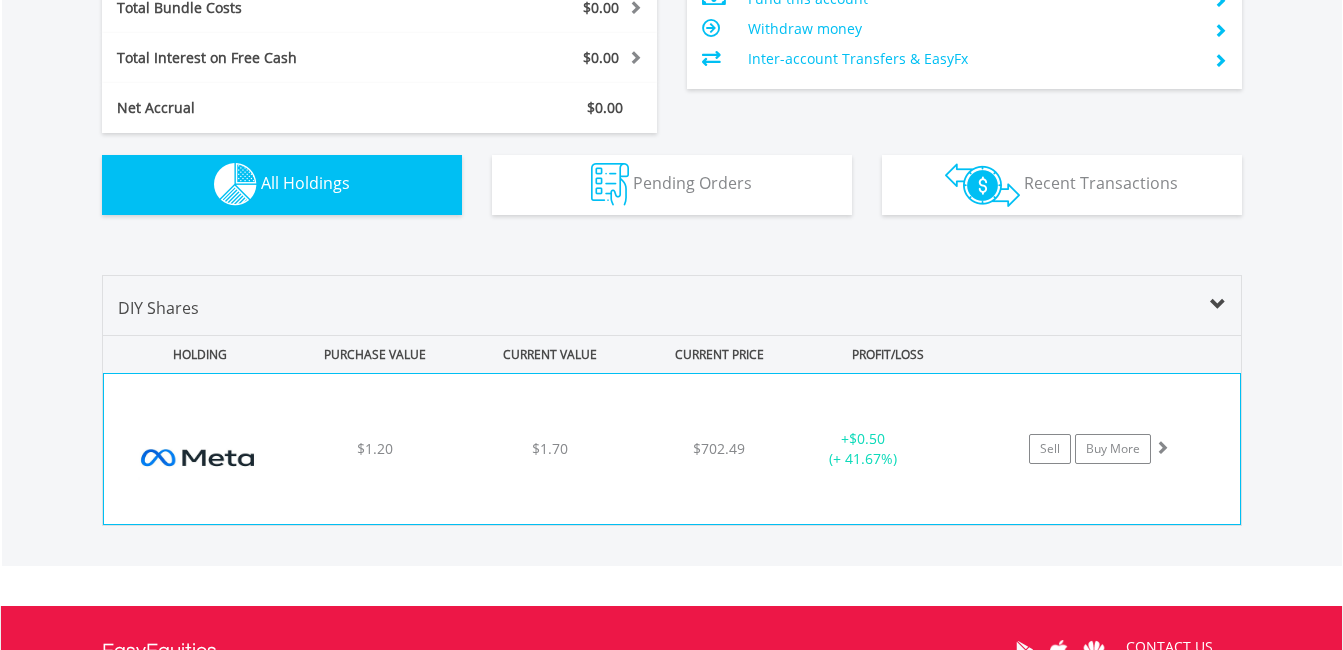 scroll, scrollTop: 1167, scrollLeft: 0, axis: vertical 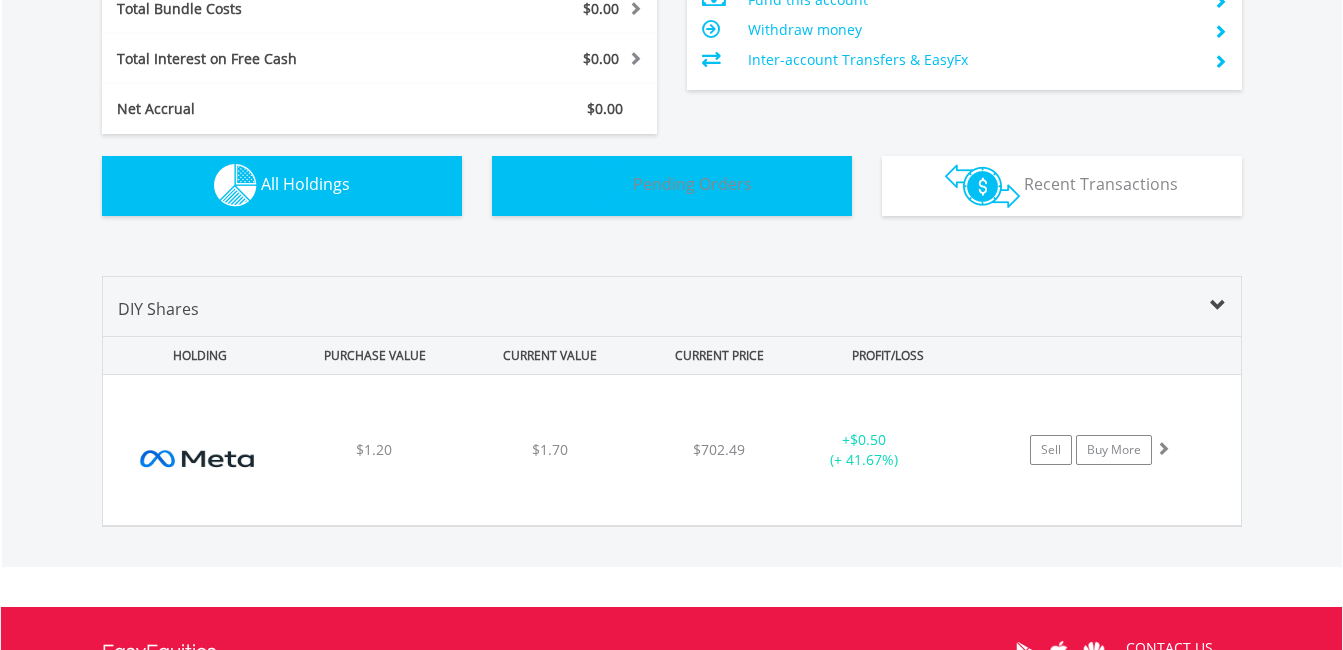 click on "Pending Orders" at bounding box center (692, 184) 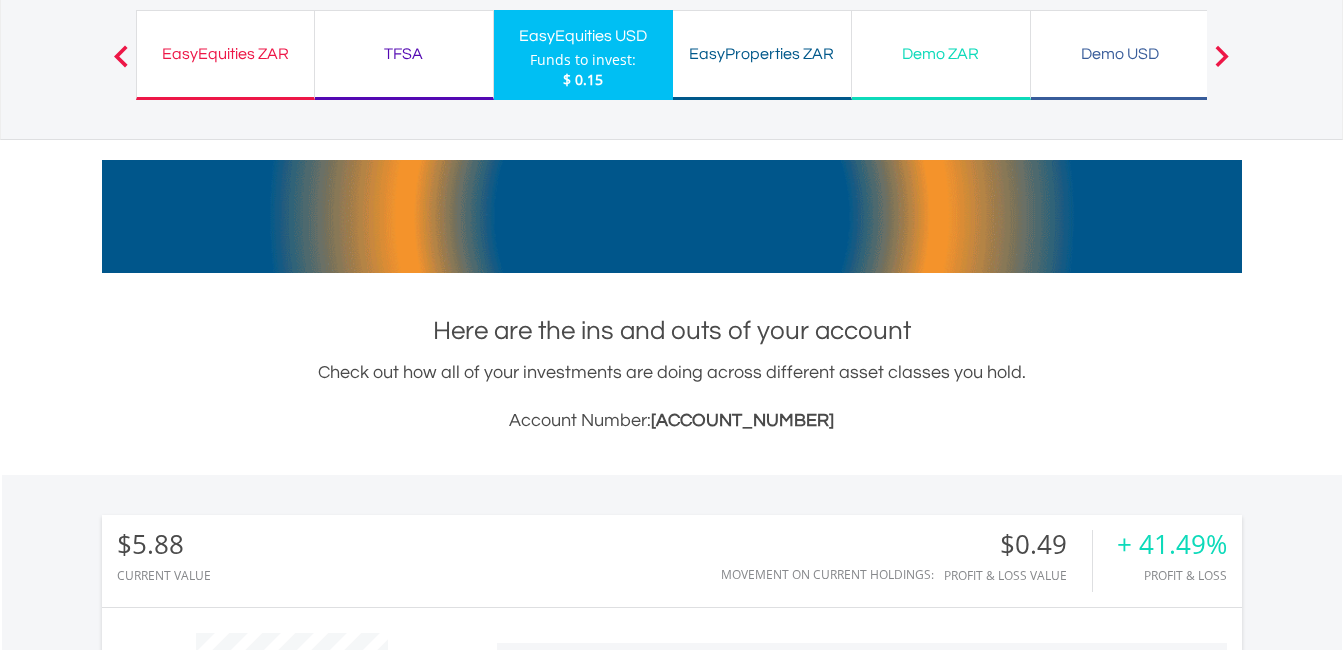 scroll, scrollTop: 127, scrollLeft: 0, axis: vertical 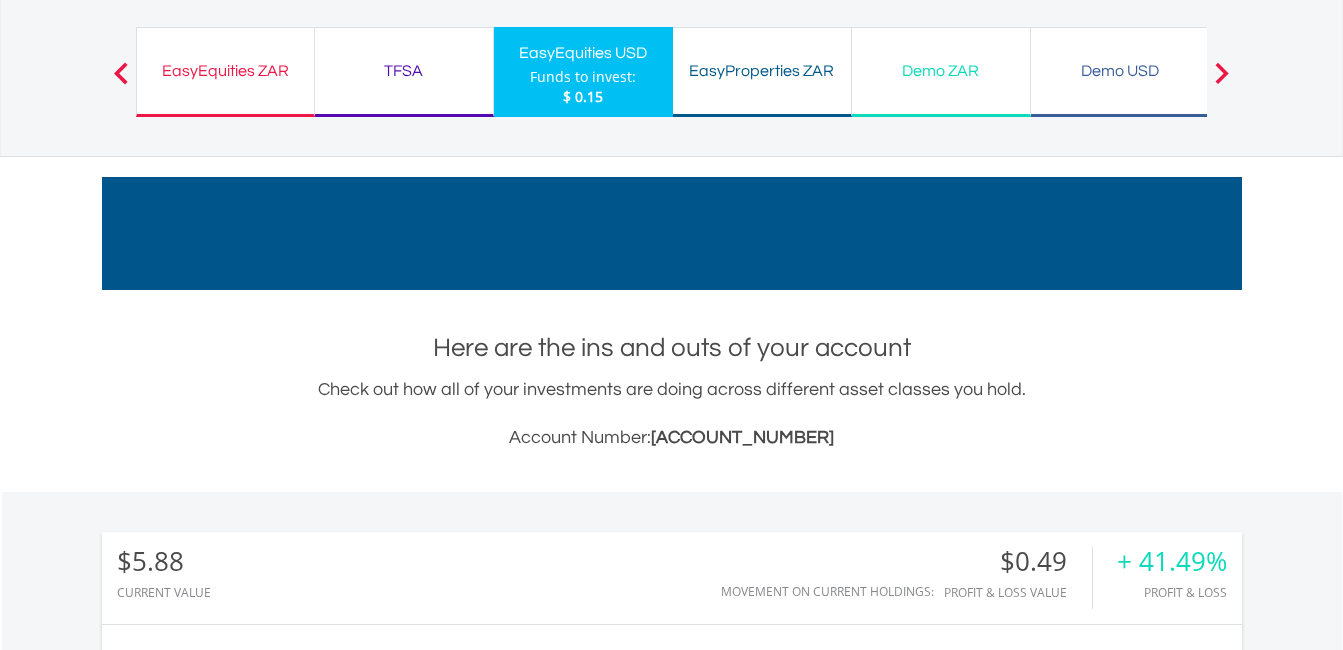 click on "EasyEquities ZAR
Funds to invest:
$ 0.15" at bounding box center (225, 72) 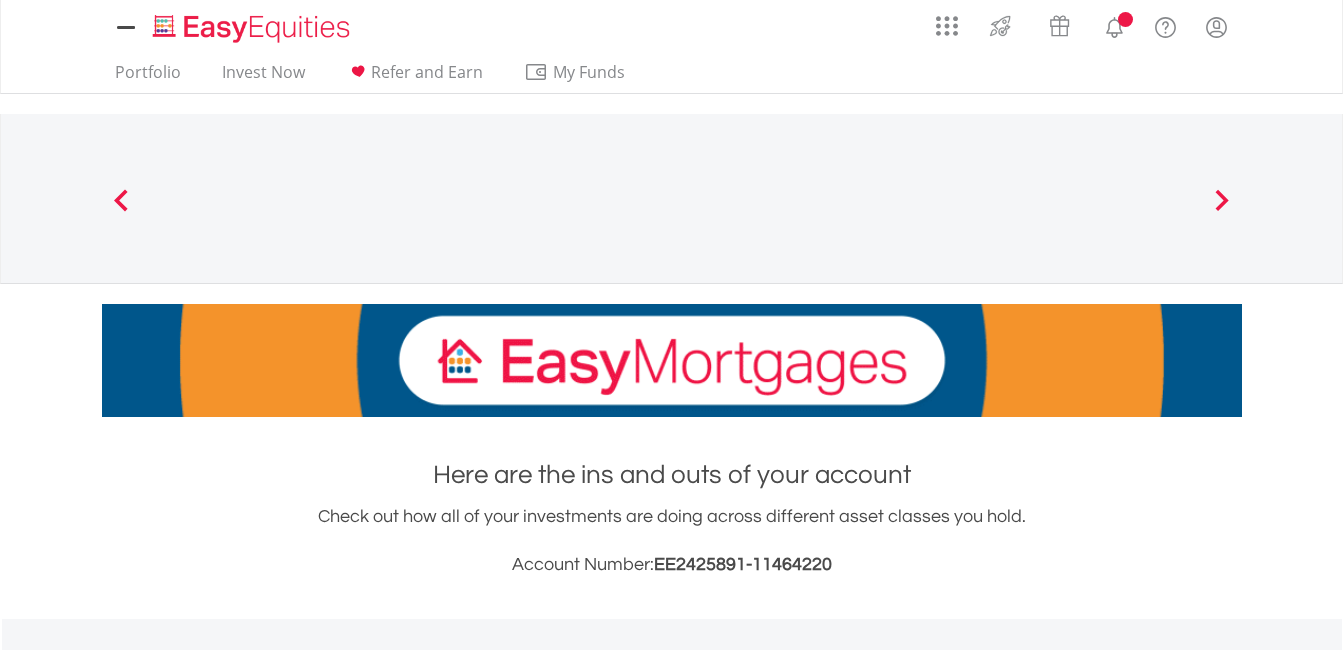 scroll, scrollTop: 0, scrollLeft: 0, axis: both 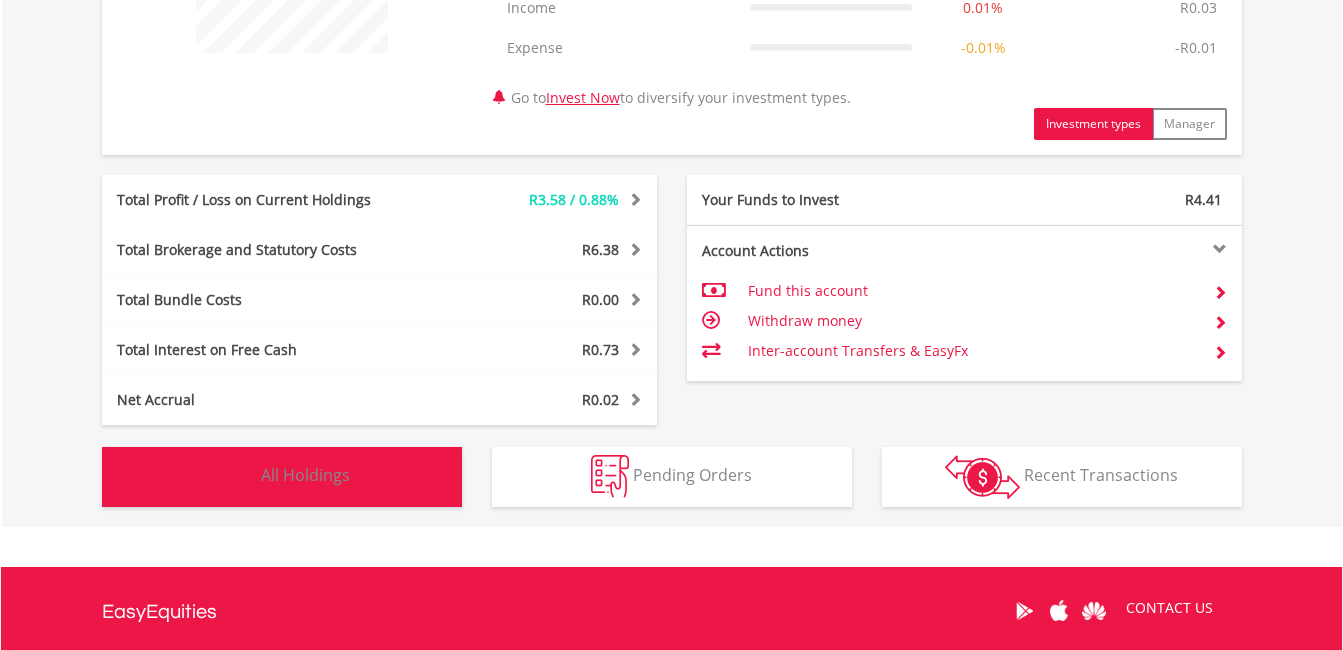 click on "Holdings
All Holdings" at bounding box center (282, 477) 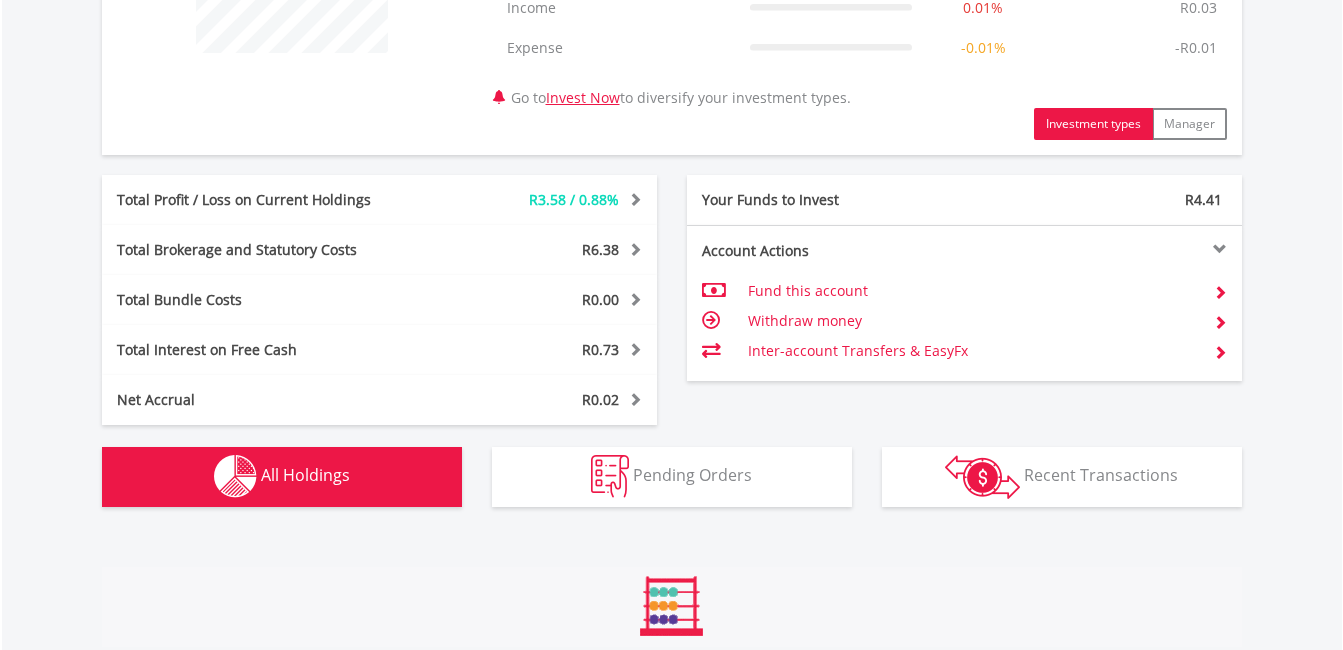 click on "Holdings
All Holdings" at bounding box center (282, 477) 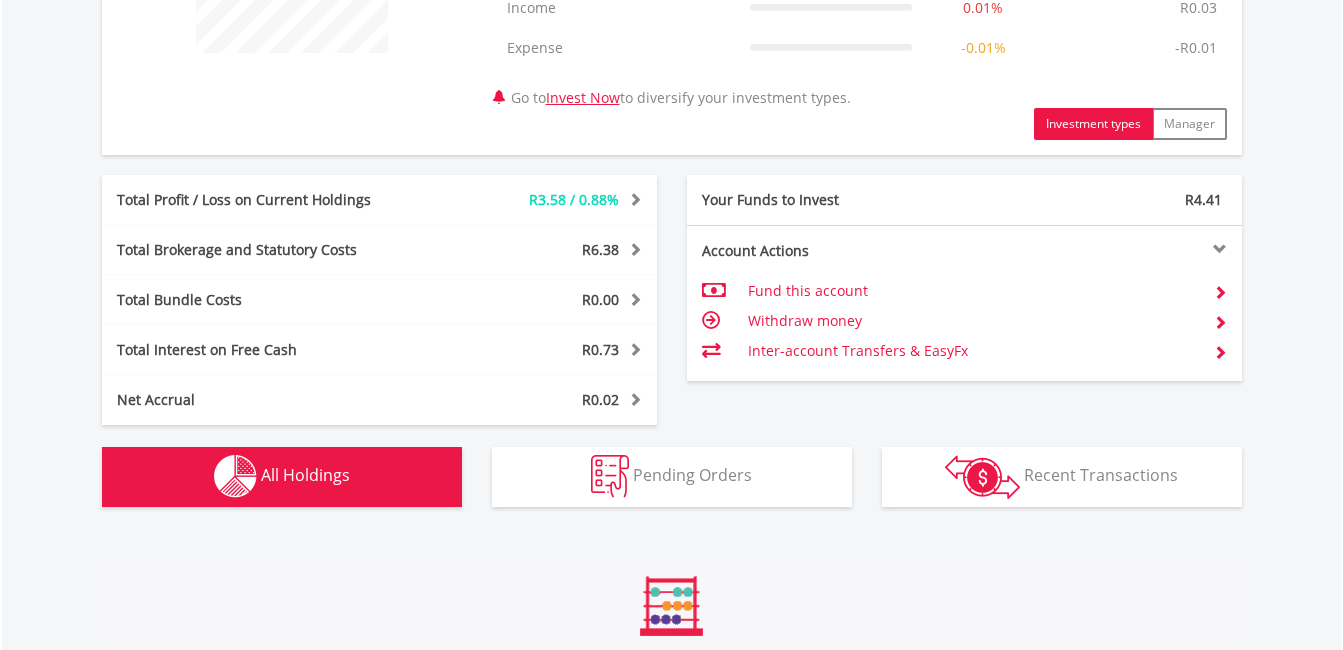 scroll, scrollTop: 1483, scrollLeft: 0, axis: vertical 